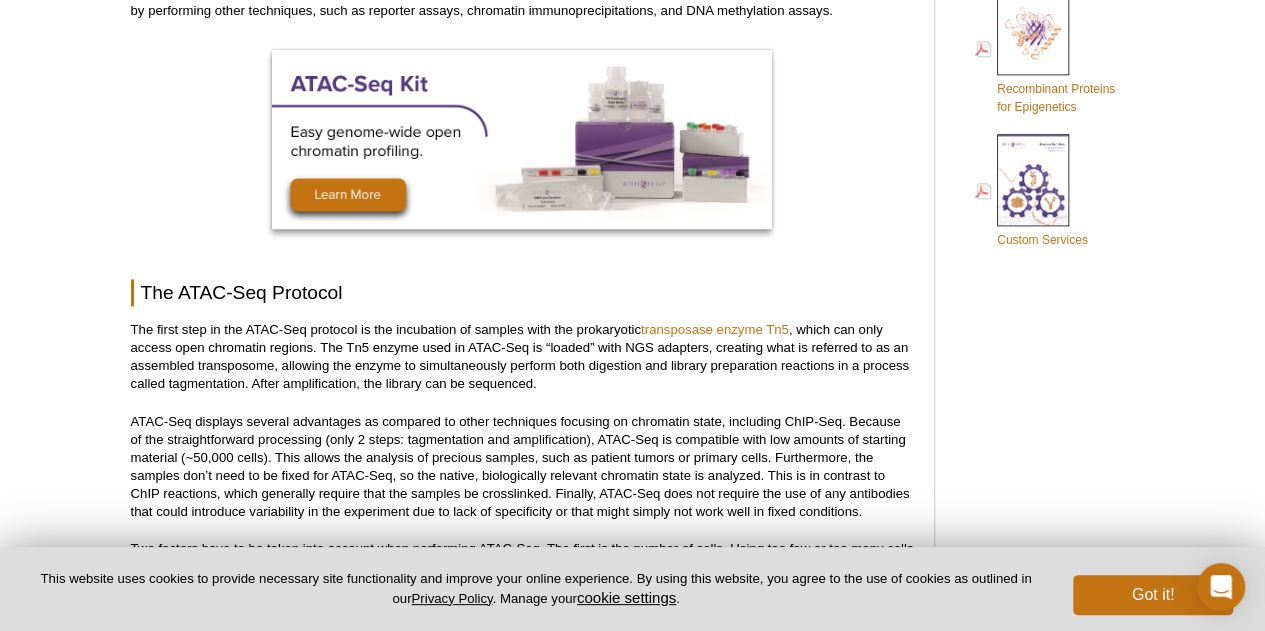 scroll, scrollTop: 0, scrollLeft: 0, axis: both 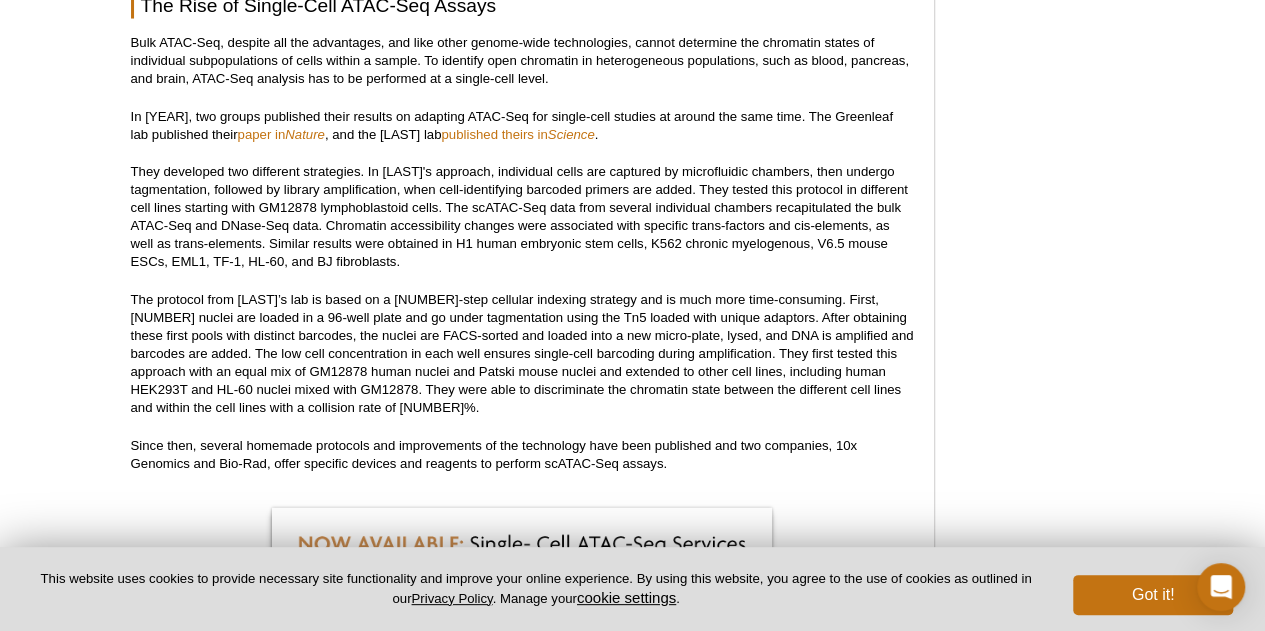 drag, startPoint x: 447, startPoint y: 211, endPoint x: 410, endPoint y: 257, distance: 59.03389 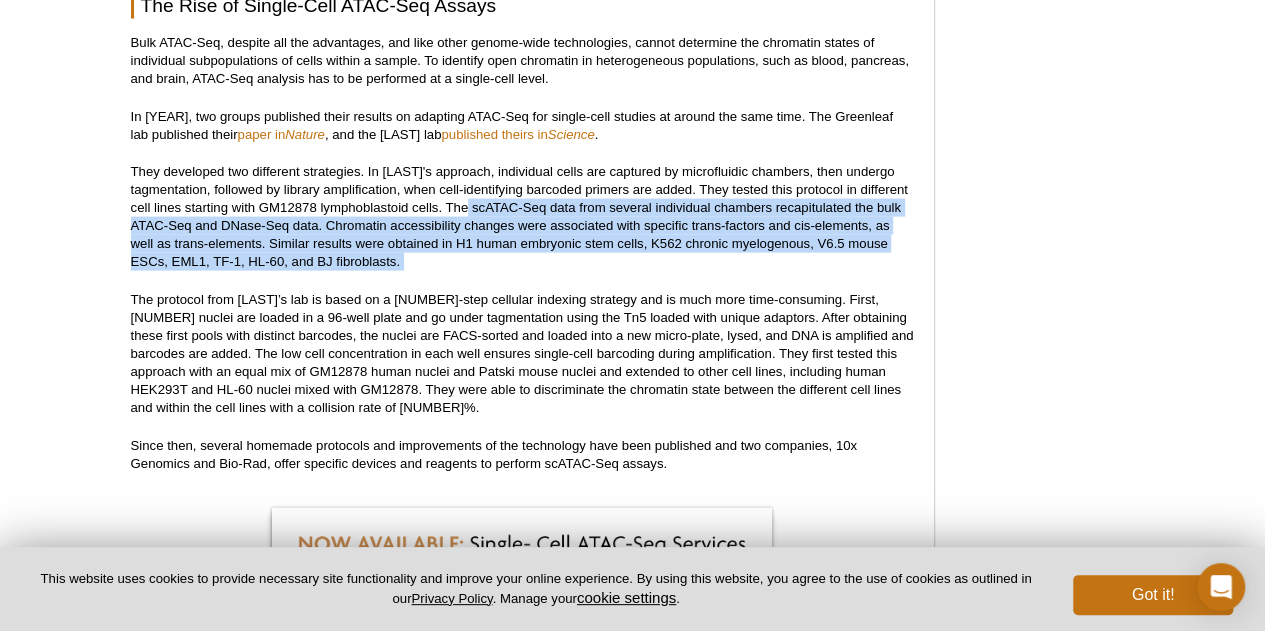 drag, startPoint x: 410, startPoint y: 257, endPoint x: 453, endPoint y: 211, distance: 62.968246 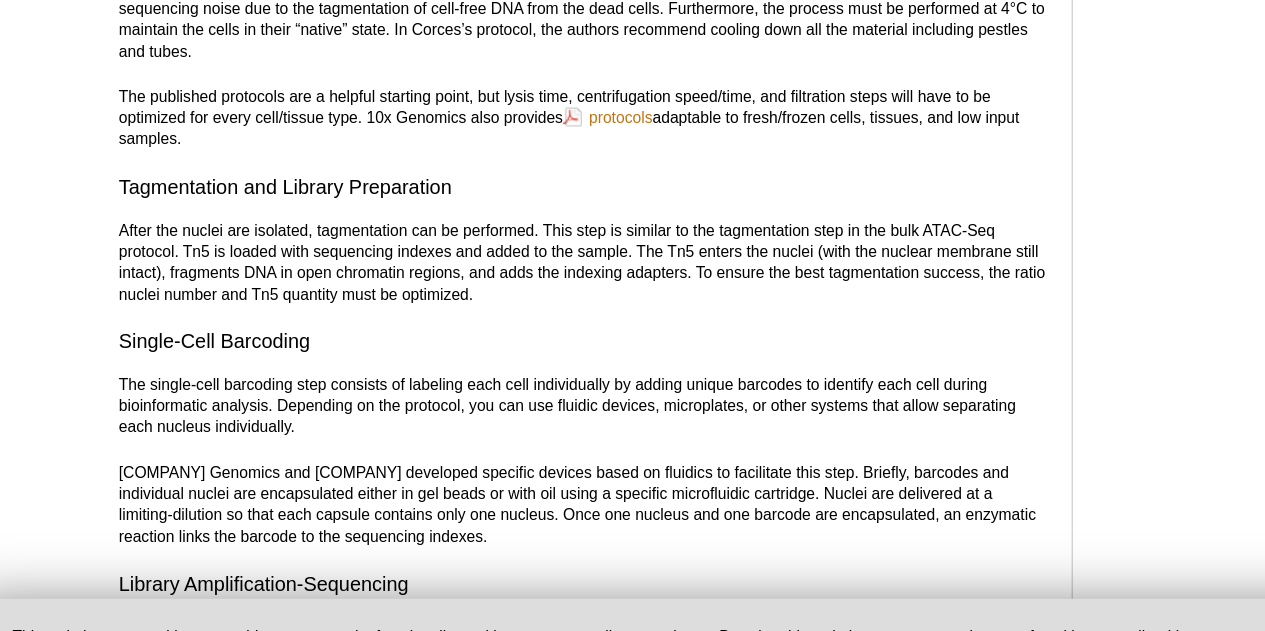 scroll, scrollTop: 3006, scrollLeft: 0, axis: vertical 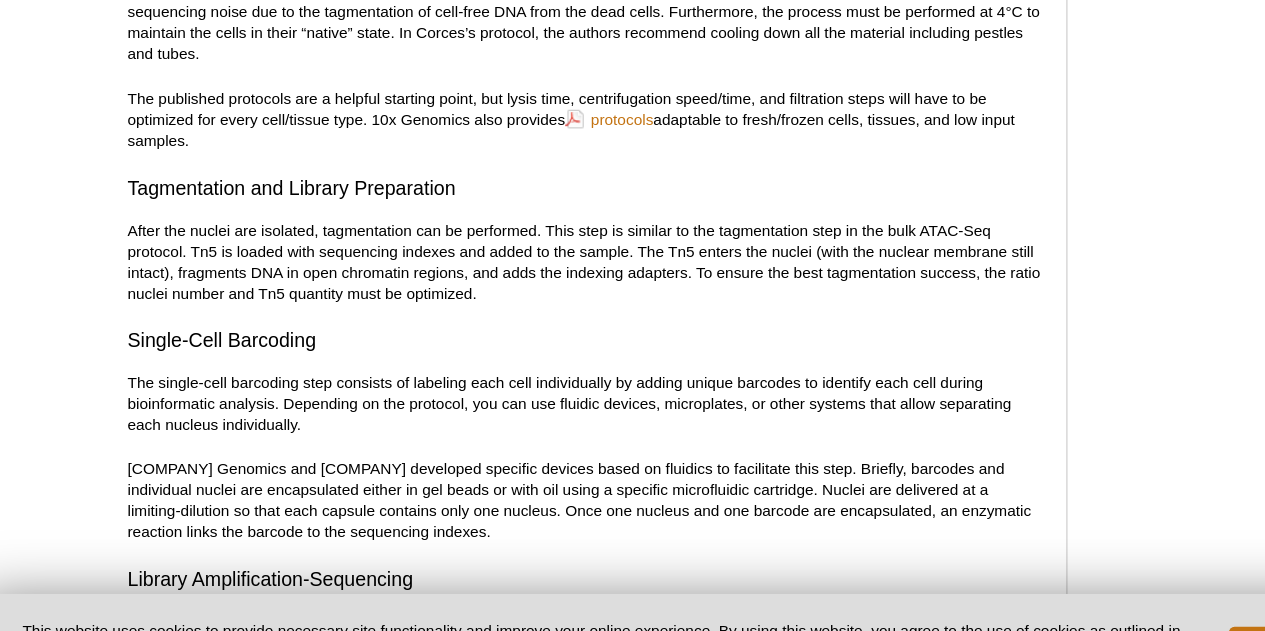 click on "Tagmentation and Library Preparation" at bounding box center [522, 201] 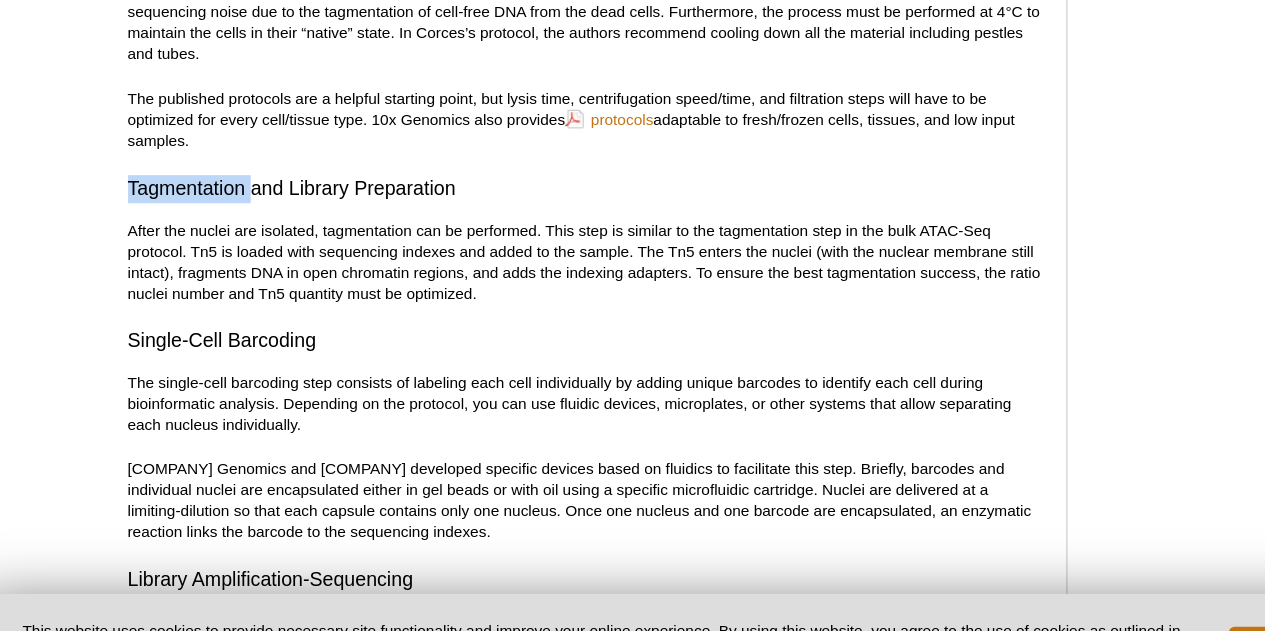 click on "Tagmentation and Library Preparation" at bounding box center [522, 201] 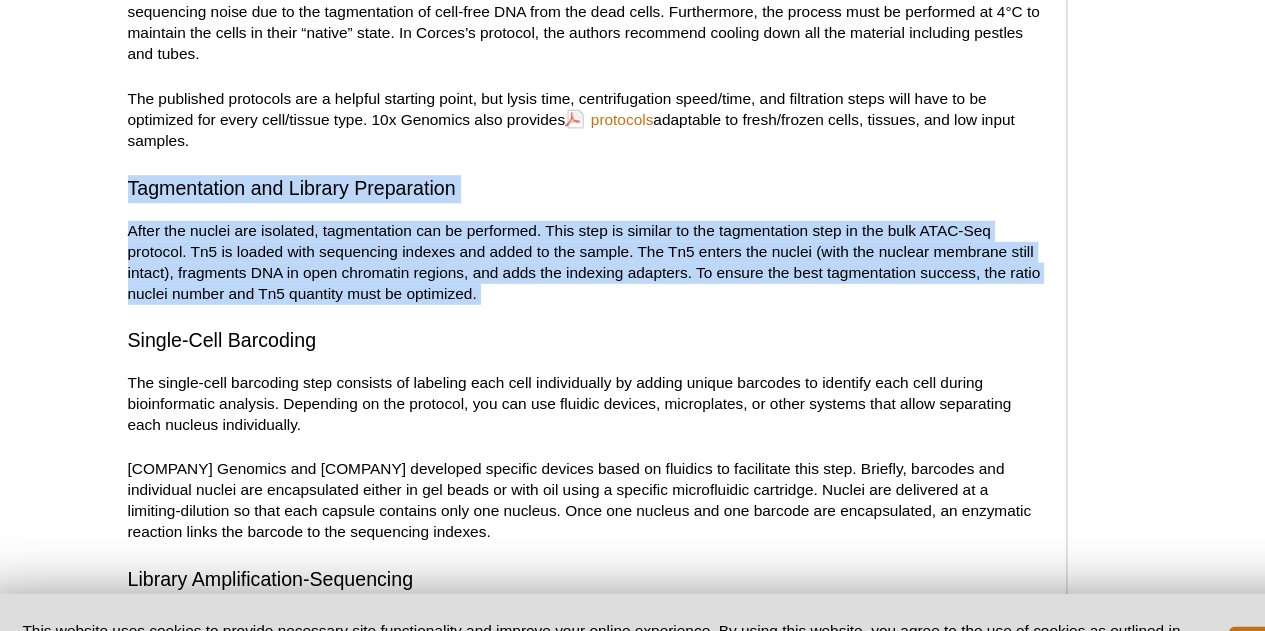drag, startPoint x: 145, startPoint y: 202, endPoint x: 273, endPoint y: 249, distance: 136.35616 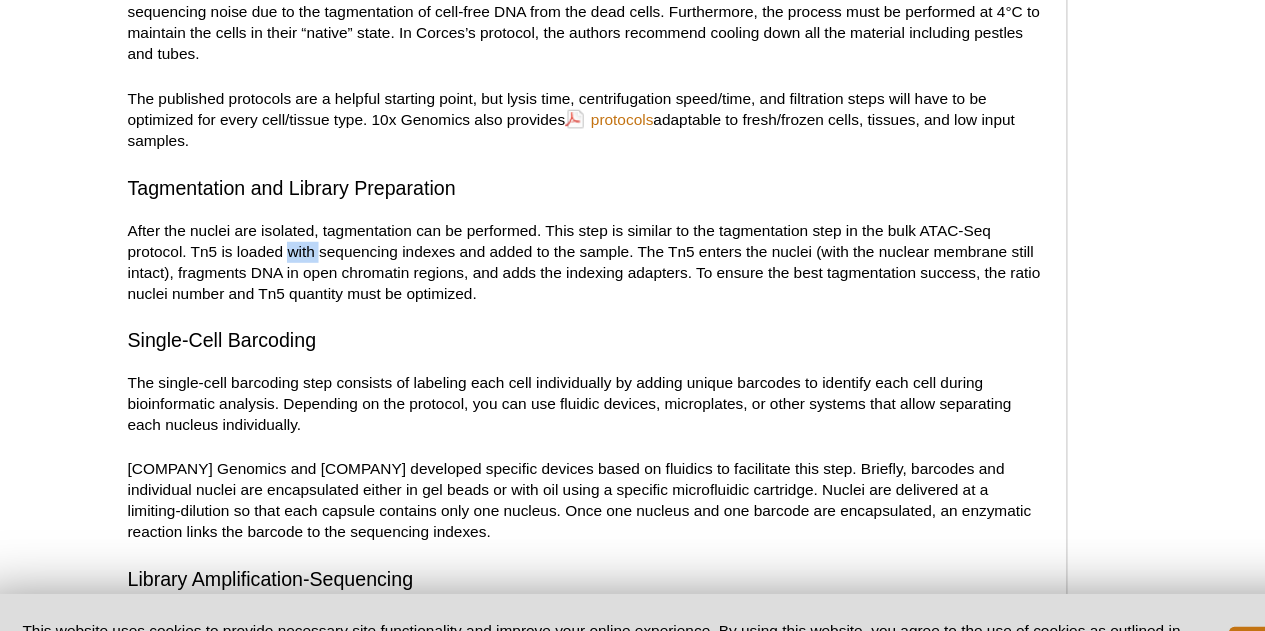 click on "After the nuclei are isolated, tagmentation can be performed. This step is similar to the tagmentation step in the bulk ATAC-Seq protocol. Tn5 is loaded with sequencing indexes and added to the sample. The Tn5 enters the nuclei (with the nuclear membrane still intact), fragments DNA in open chromatin regions, and adds the indexing adapters. To ensure the best tagmentation success, the ratio nuclei number and Tn5 quantity must be optimized." at bounding box center (522, 264) 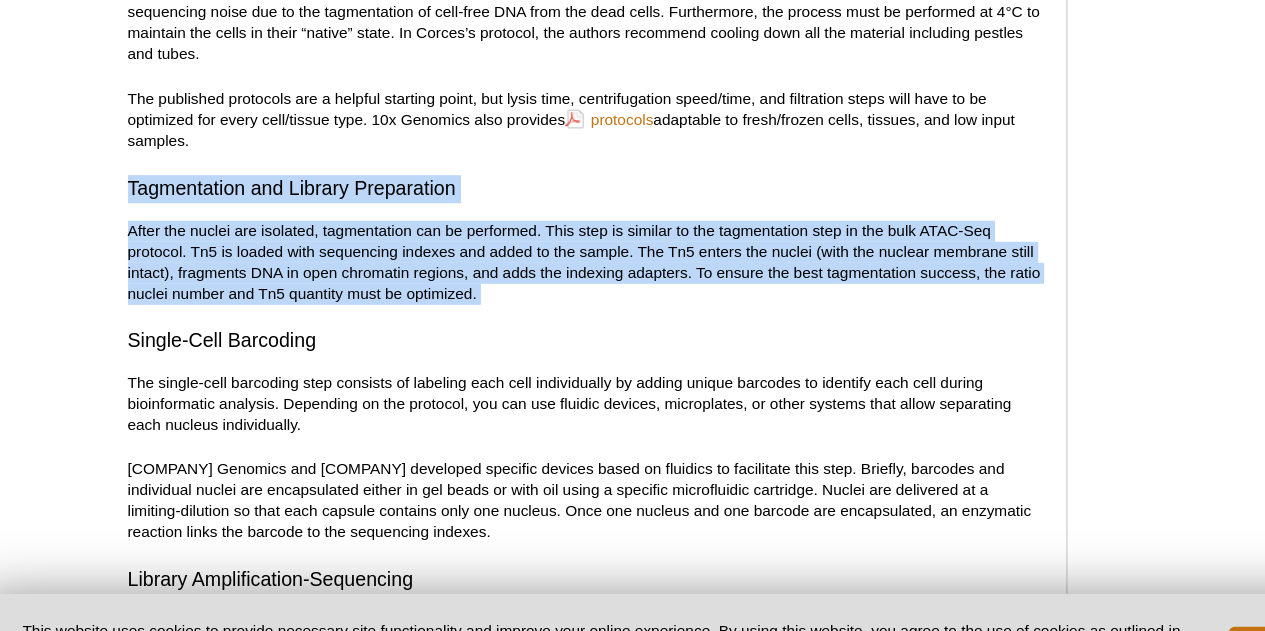 drag, startPoint x: 273, startPoint y: 249, endPoint x: 153, endPoint y: 205, distance: 127.81236 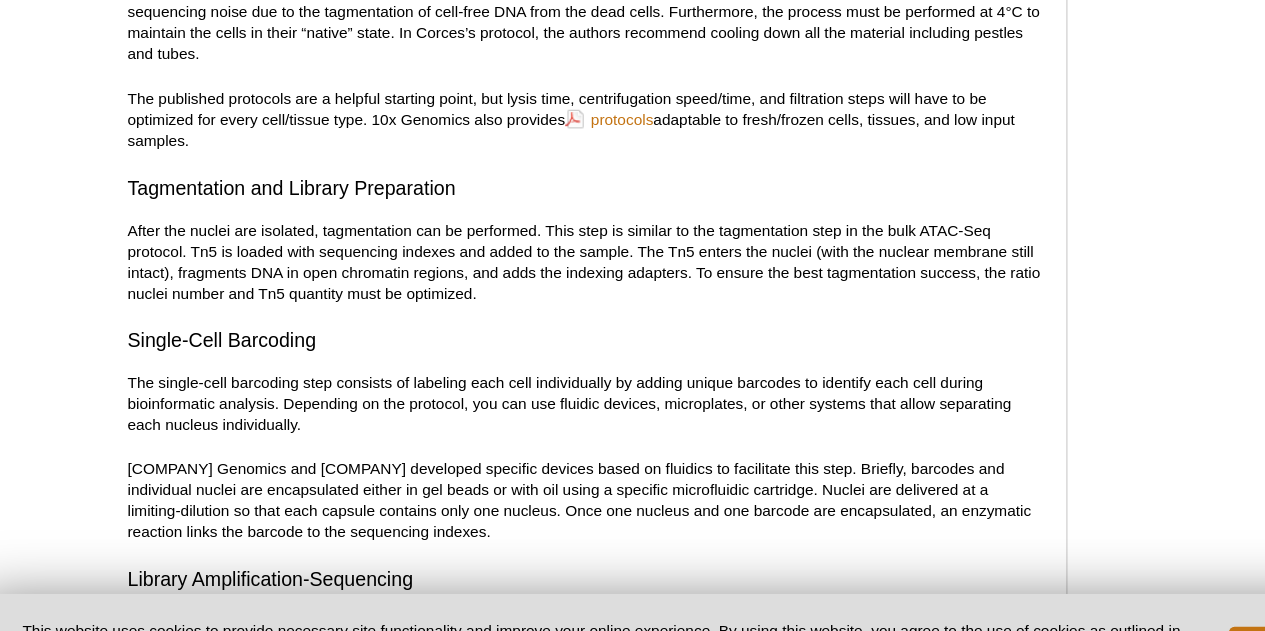 click on "Tagmentation and Library Preparation" at bounding box center [522, 201] 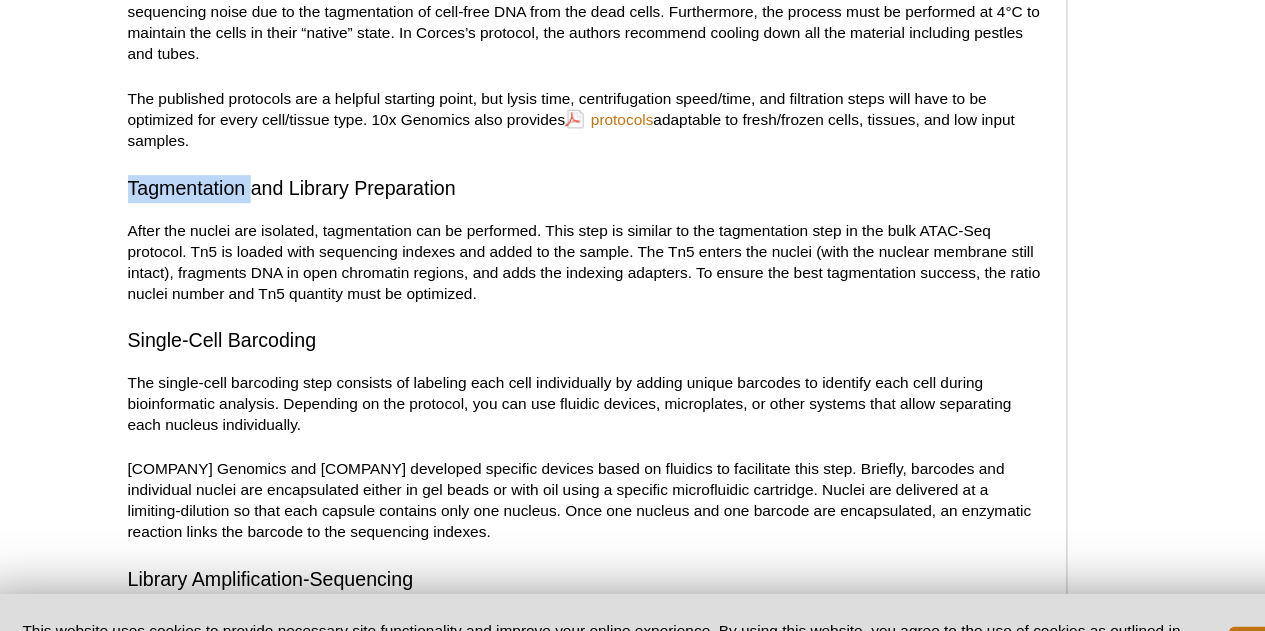 click on "Tagmentation and Library Preparation" at bounding box center [522, 201] 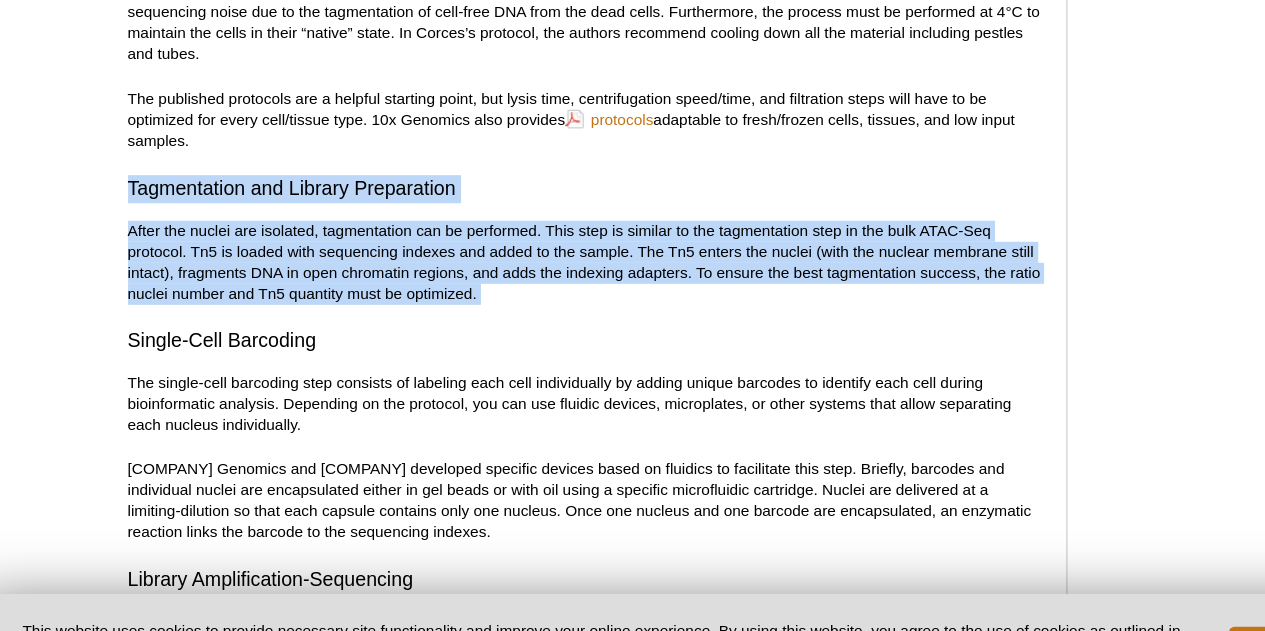 drag, startPoint x: 153, startPoint y: 205, endPoint x: 223, endPoint y: 267, distance: 93.50936 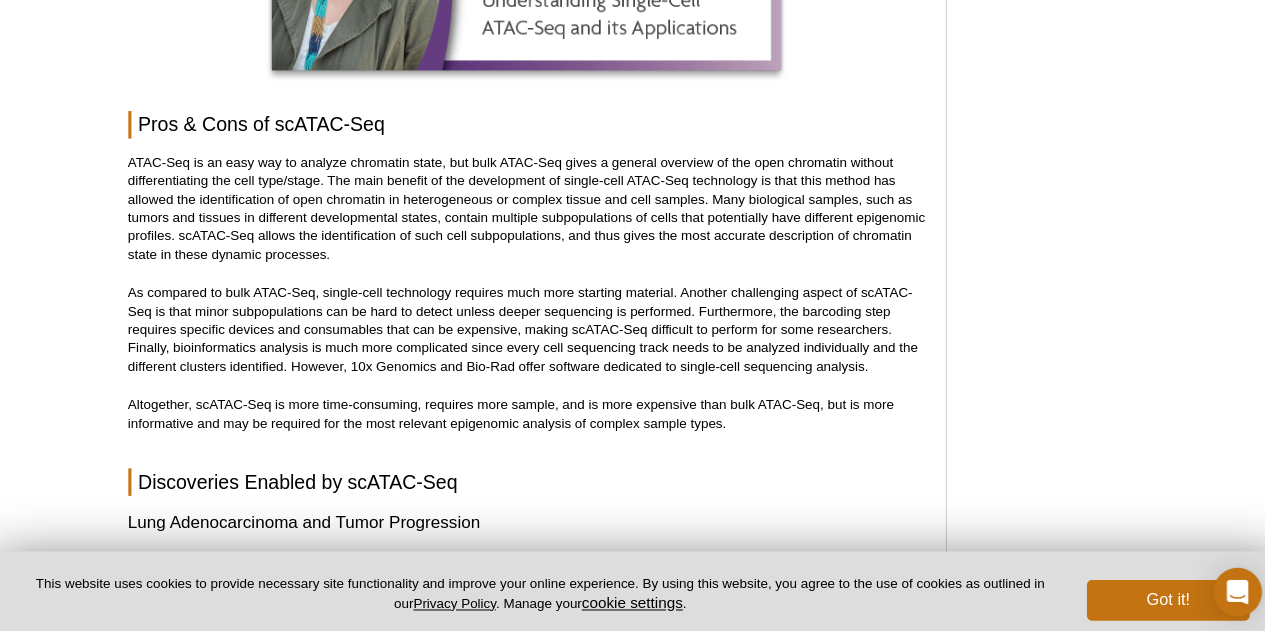 scroll, scrollTop: 4052, scrollLeft: 0, axis: vertical 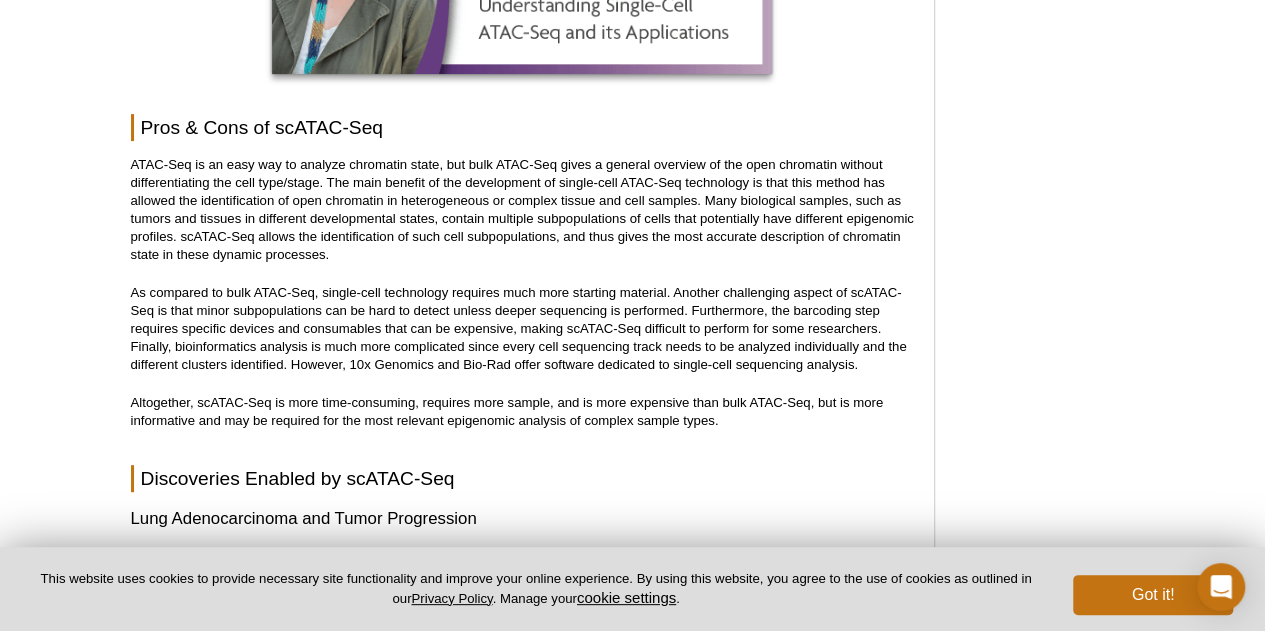 click on "Altogether, scATAC-Seq is more time-consuming, requires more sample, and is more expensive than bulk ATAC-Seq, but is more informative and may be required for the most relevant epigenomic analysis of complex sample types." at bounding box center (522, 412) 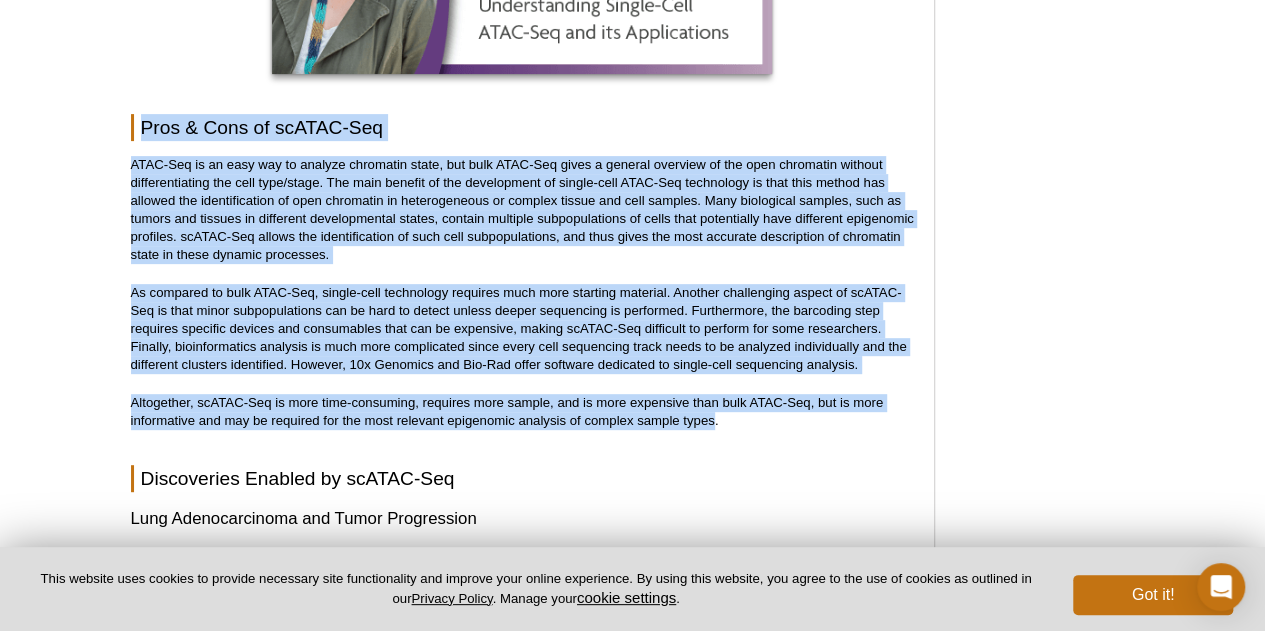 drag, startPoint x: 706, startPoint y: 415, endPoint x: 89, endPoint y: 125, distance: 681.75433 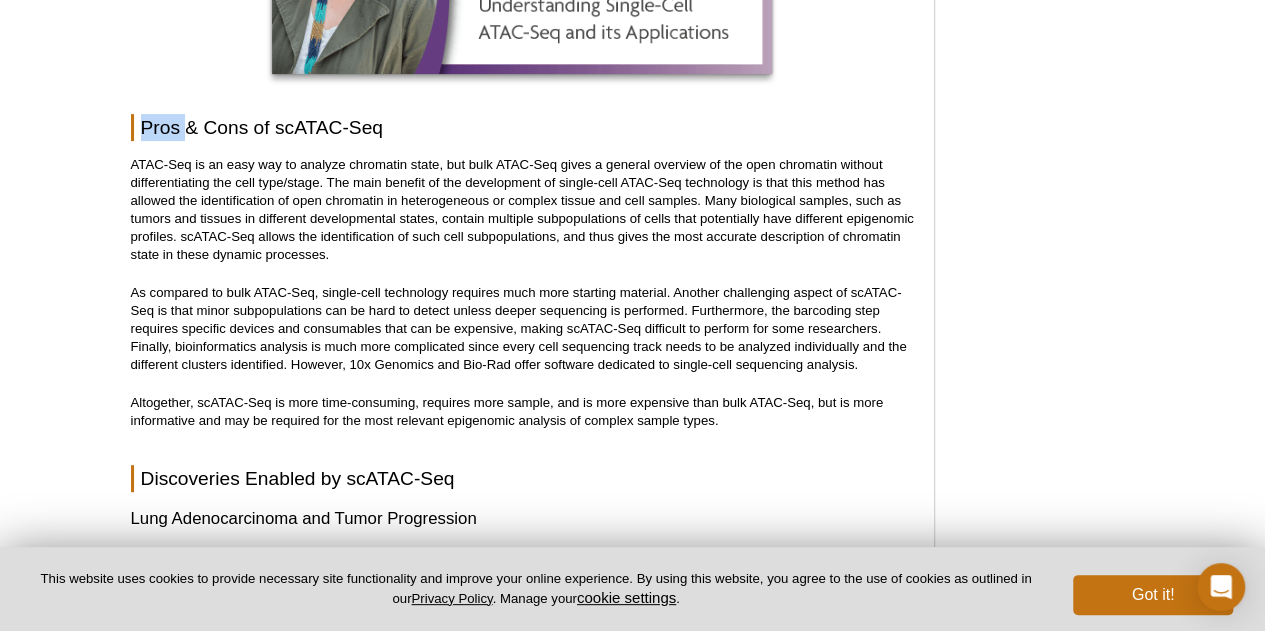 click on "Active Motif Logo
Enabling Epigenetics Research
0
Search
Skip to content
Active Motif Logo
Enabling Epigenetics Research
United States
Australia
Austria
Belgium
Brazil
Canada
China Czech Republic India" at bounding box center (632, -529) 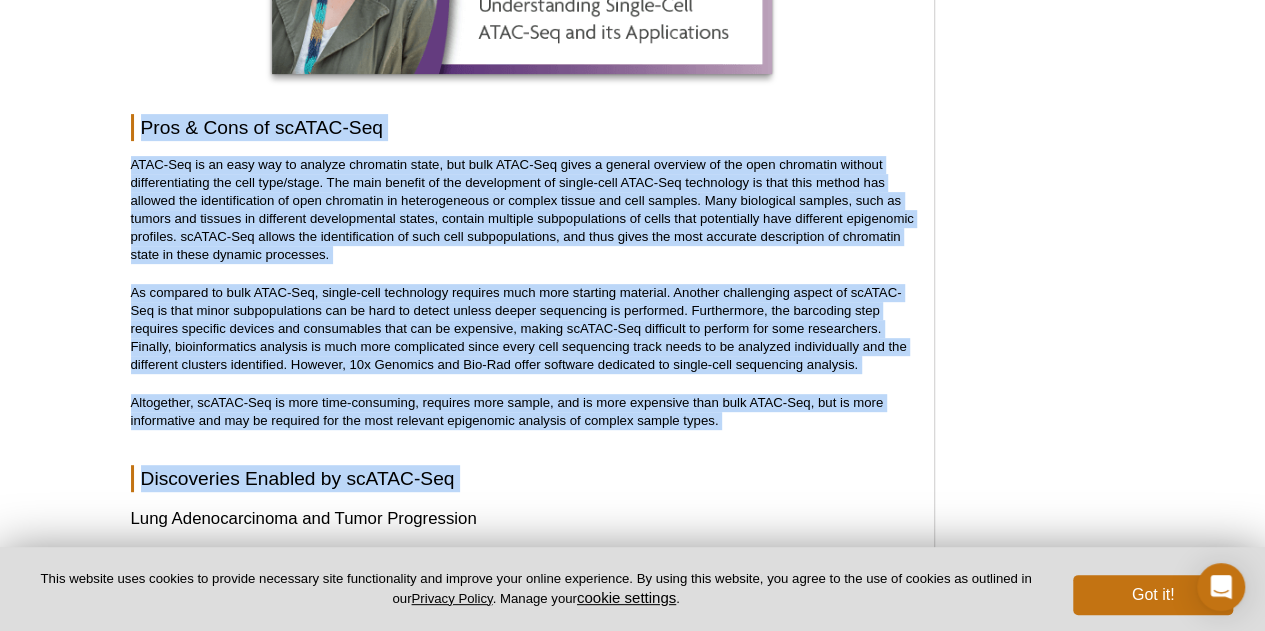 drag, startPoint x: 89, startPoint y: 125, endPoint x: 710, endPoint y: 437, distance: 694.97125 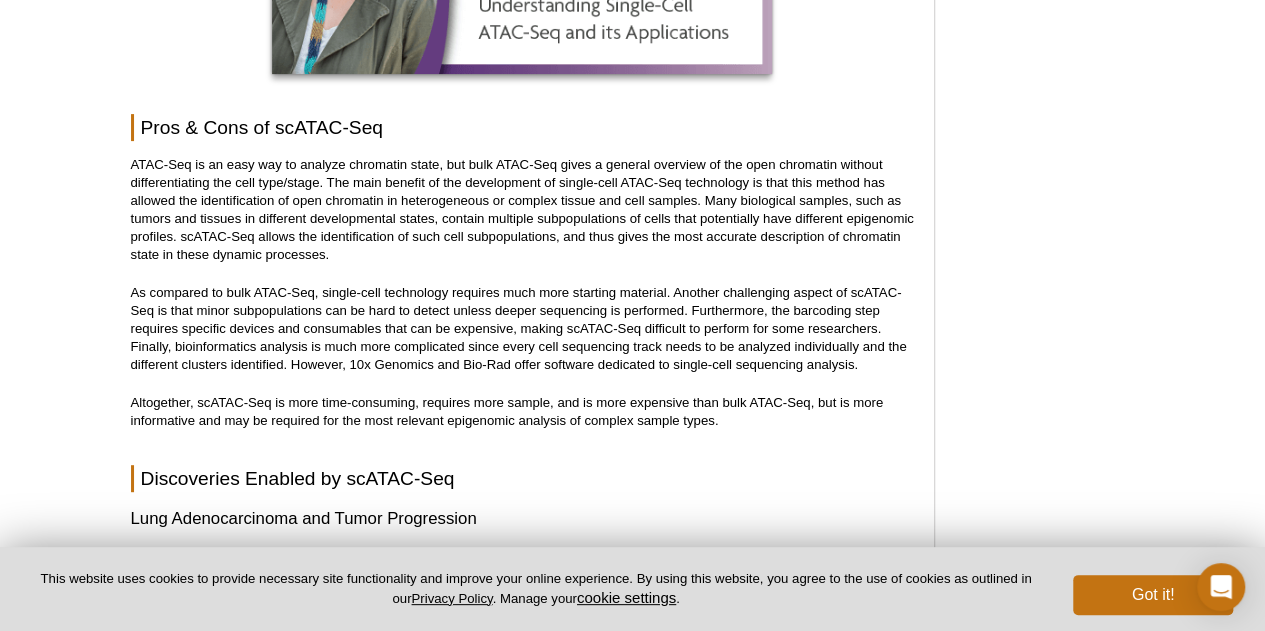 click on "Beginner’s Guide to Understanding Single-Cell ATAC-Seq
By  [FIRST] [LAST], Ph.D.
[MONTH] [DAY], [YEAR]
Share
The  transposase-accessible chromatin using sequencing (ATAC-Seq) assay  has been widely adopted by the scientific community since its  development by [FIRST] [LAST] and colleagues  in the Greenleaf lab in [YEAR], and it’s now one of the most popular approaches to investigate epigenetic profiles.
The ATAC-Seq assay enables the identification of open chromatin regions, which are generally transcriptionally active genes, from low numbers of cells. Transcription factor binding sites and positions of nucleosomes can also be identified from the analysis of ATAC-Seq data, potentially allowing important genetic pathways in the samples to be elucidated.
giemsa staining of chromosomes to determine karyotype
What is ATAC-Seq?
The ATAC-Seq method
The ATAC-Seq Protocol" at bounding box center (522, -581) 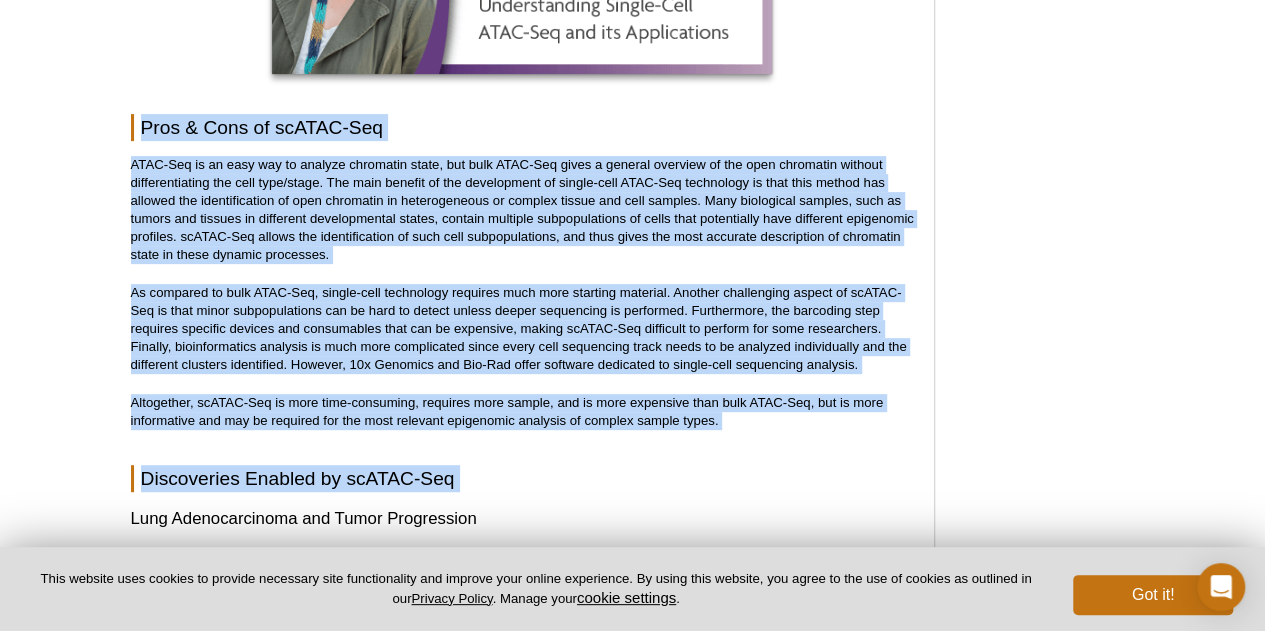 drag, startPoint x: 710, startPoint y: 437, endPoint x: 46, endPoint y: 123, distance: 734.5012 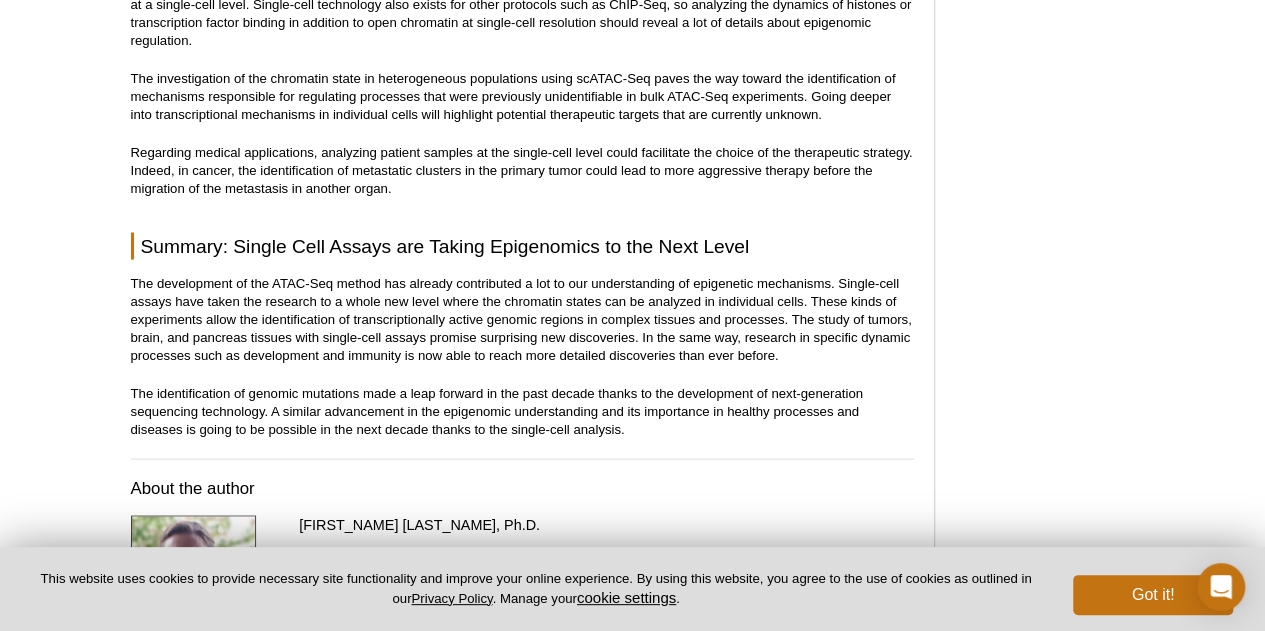 scroll, scrollTop: 5560, scrollLeft: 0, axis: vertical 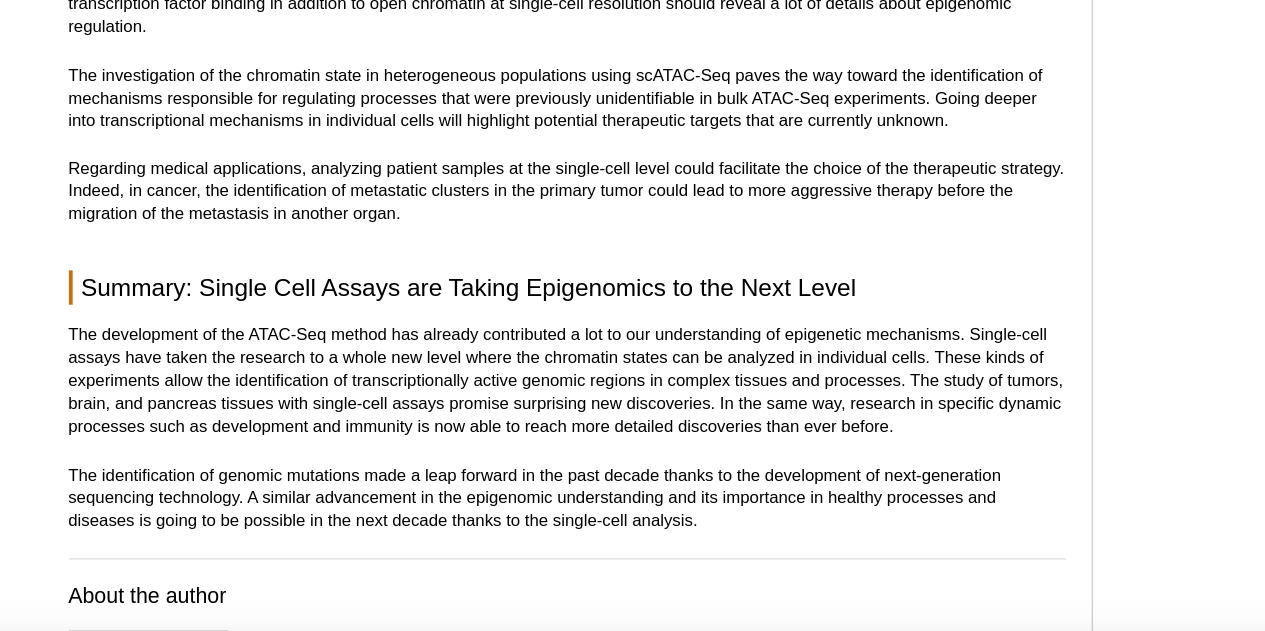 click on "The investigation of the chromatin state in heterogeneous populations using scATAC-Seq paves the way toward the identification of mechanisms responsible for regulating processes that were previously unidentifiable in bulk ATAC-Seq experiments. Going deeper into transcriptional mechanisms in individual cells will highlight potential therapeutic targets that are currently unknown." at bounding box center [522, 97] 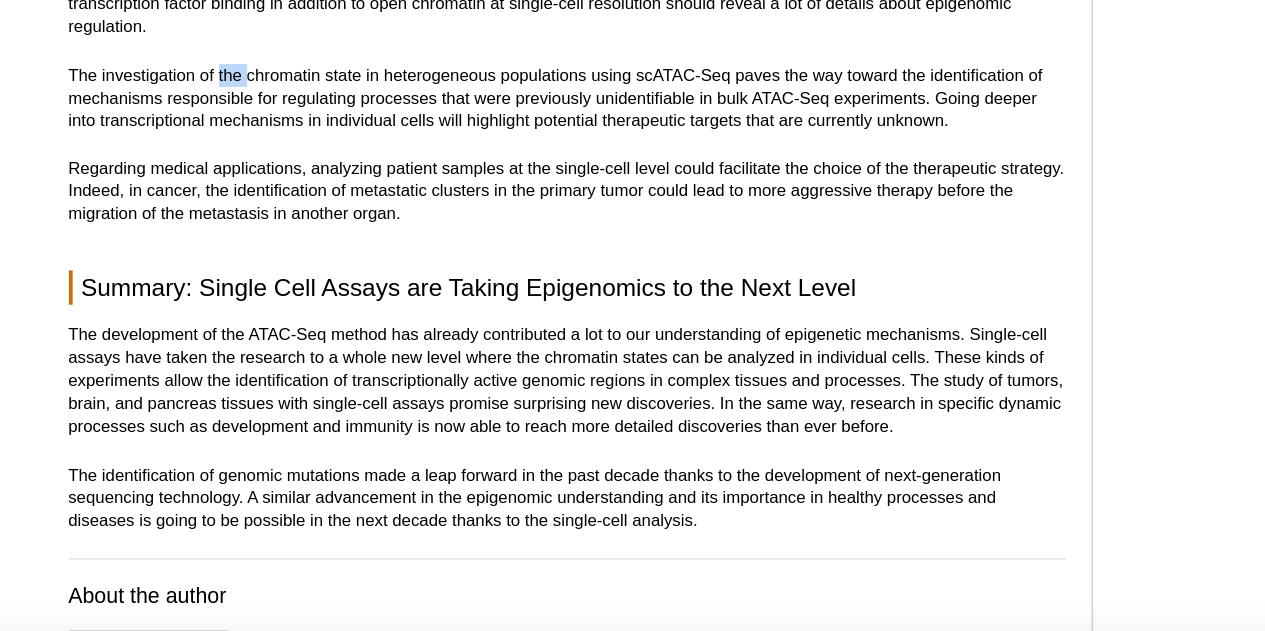 click on "The investigation of the chromatin state in heterogeneous populations using scATAC-Seq paves the way toward the identification of mechanisms responsible for regulating processes that were previously unidentifiable in bulk ATAC-Seq experiments. Going deeper into transcriptional mechanisms in individual cells will highlight potential therapeutic targets that are currently unknown." at bounding box center [522, 97] 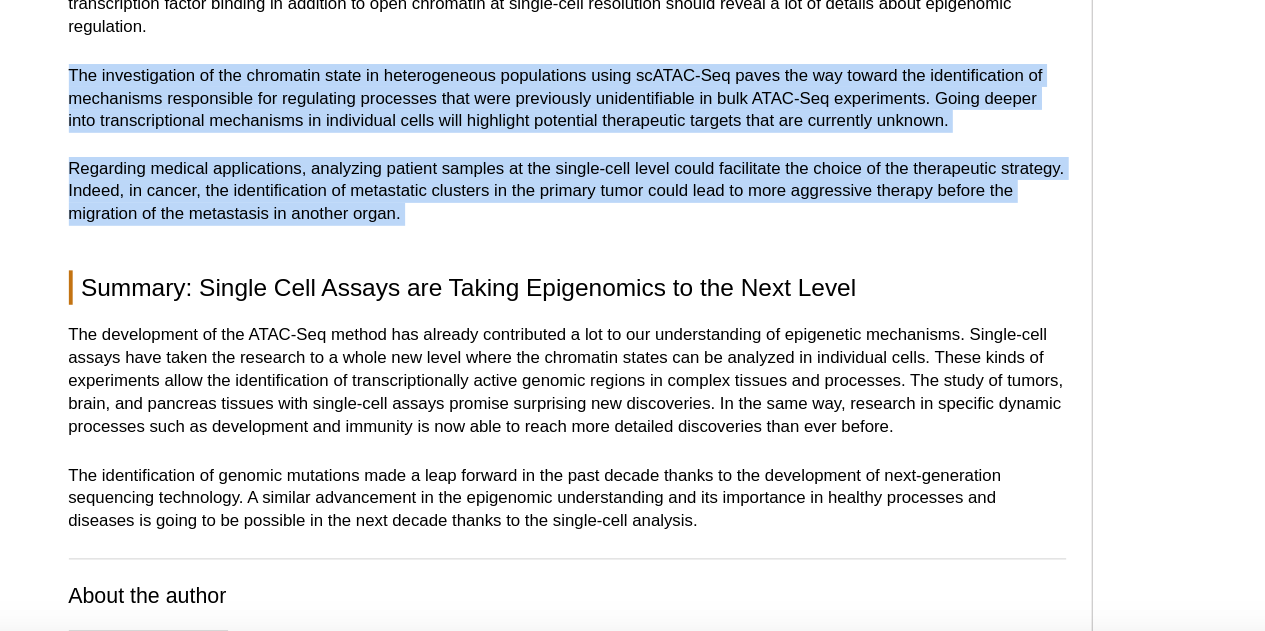 drag, startPoint x: 251, startPoint y: 82, endPoint x: 238, endPoint y: 165, distance: 84.0119 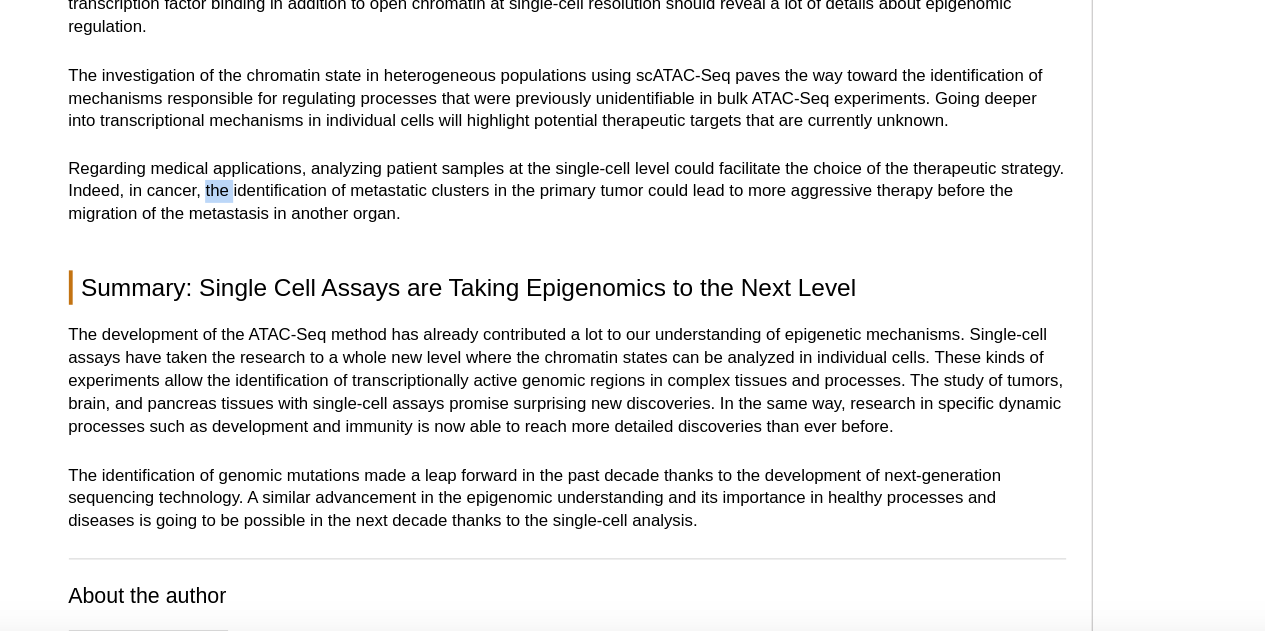 click on "Regarding medical applications, analyzing patient samples at the single-cell level could facilitate the choice of the therapeutic strategy. Indeed, in cancer, the identification of metastatic clusters in the primary tumor could lead to more aggressive therapy before the migration of the metastasis in another organ." at bounding box center [522, 170] 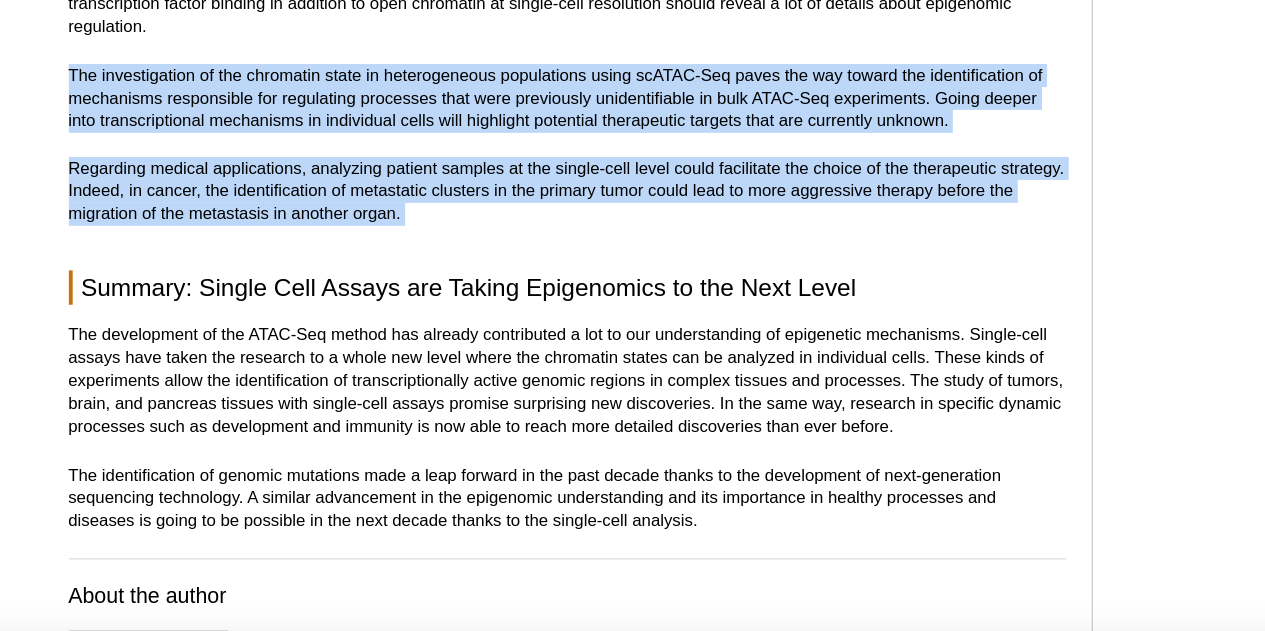 drag, startPoint x: 238, startPoint y: 165, endPoint x: 225, endPoint y: 90, distance: 76.11833 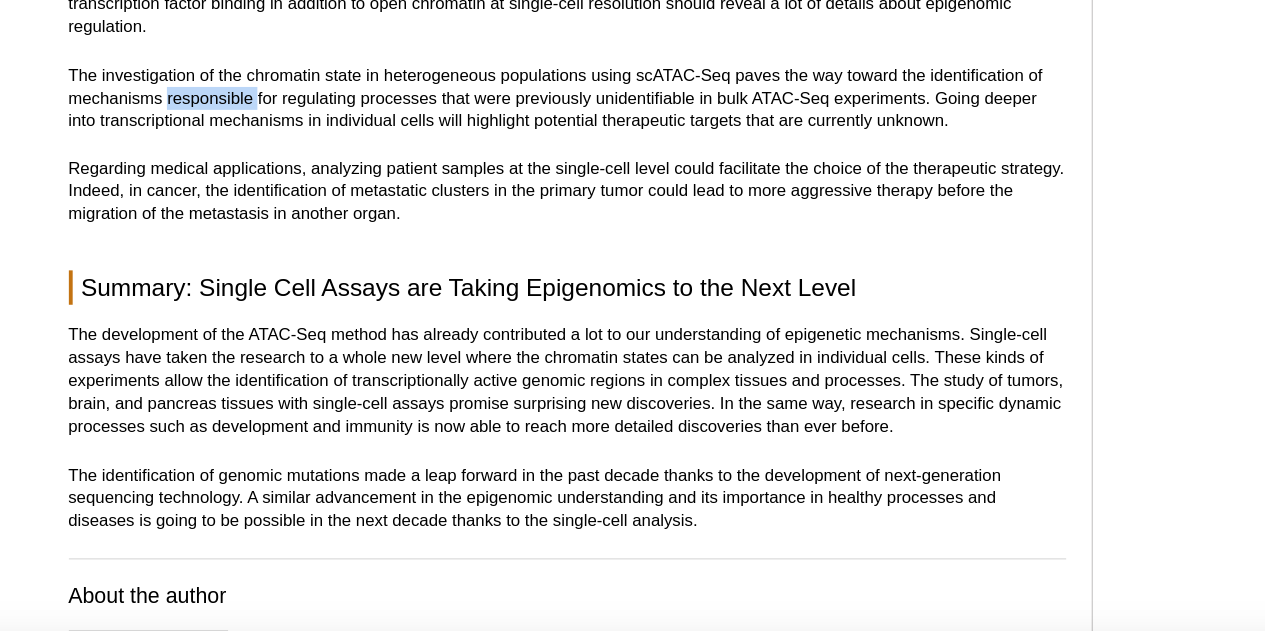 click on "The investigation of the chromatin state in heterogeneous populations using scATAC-Seq paves the way toward the identification of mechanisms responsible for regulating processes that were previously unidentifiable in bulk ATAC-Seq experiments. Going deeper into transcriptional mechanisms in individual cells will highlight potential therapeutic targets that are currently unknown." at bounding box center [522, 97] 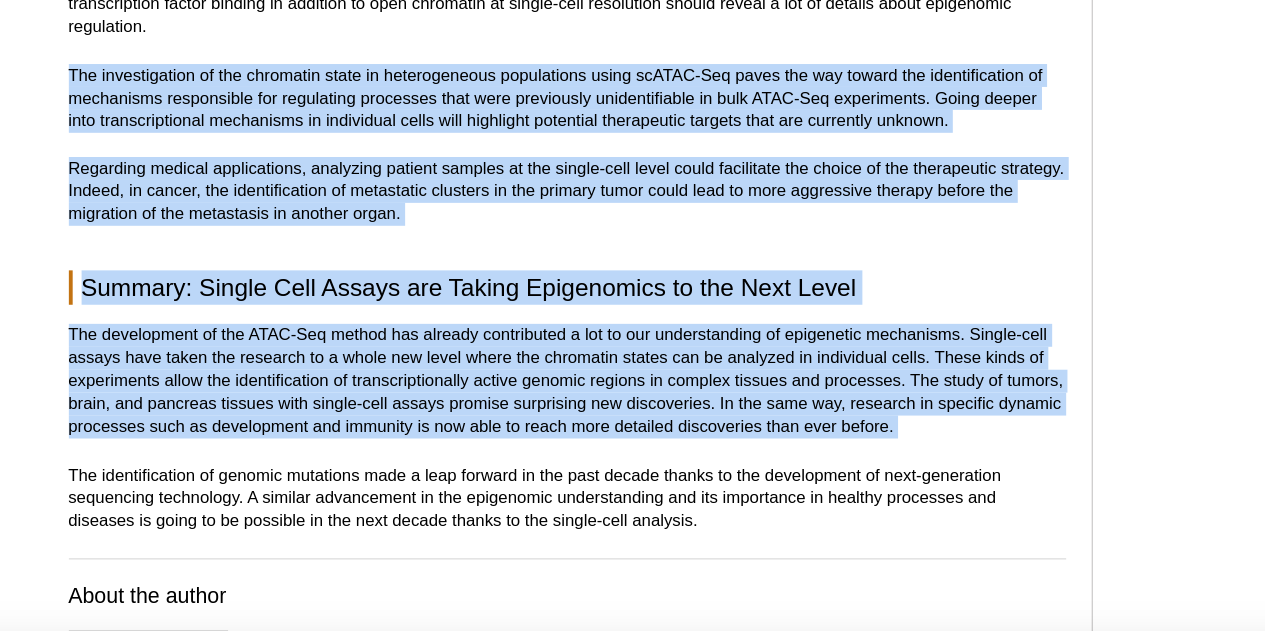 drag, startPoint x: 225, startPoint y: 90, endPoint x: 283, endPoint y: 360, distance: 276.15936 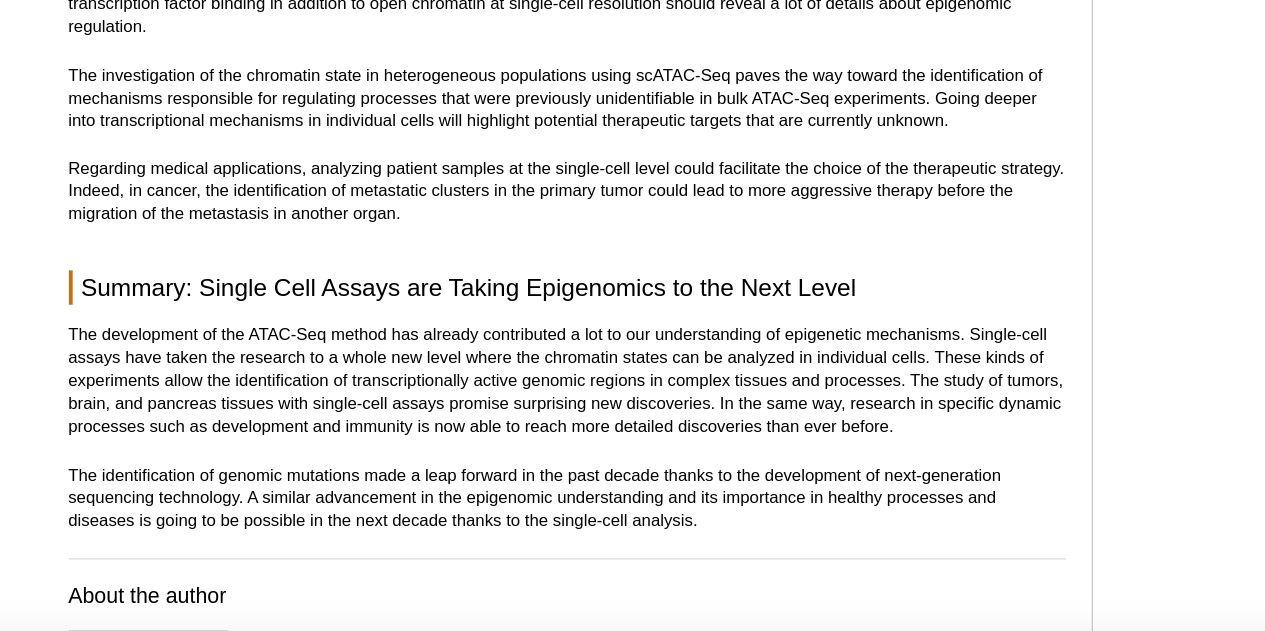 click on "The identification of genomic mutations made a leap forward in the past decade thanks to the development of next-generation sequencing technology. A similar advancement in the epigenomic understanding and its importance in healthy processes and diseases is going to be possible in the next decade thanks to the single-cell analysis." at bounding box center (522, 411) 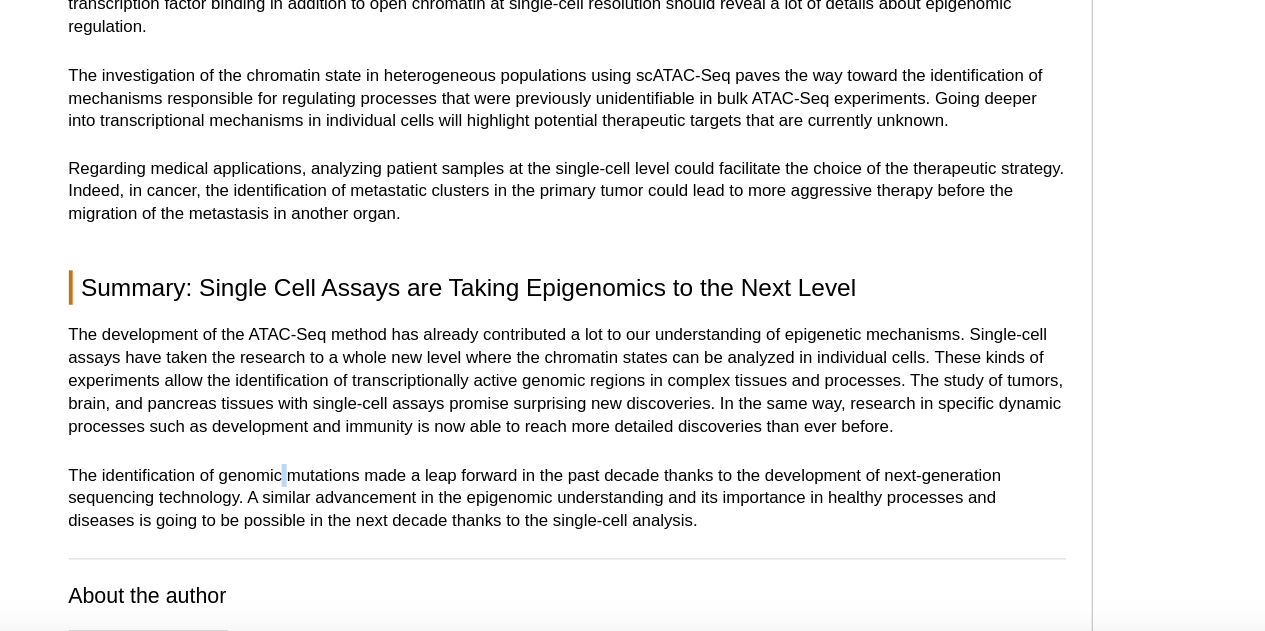 click on "The identification of genomic mutations made a leap forward in the past decade thanks to the development of next-generation sequencing technology. A similar advancement in the epigenomic understanding and its importance in healthy processes and diseases is going to be possible in the next decade thanks to the single-cell analysis." at bounding box center [522, 411] 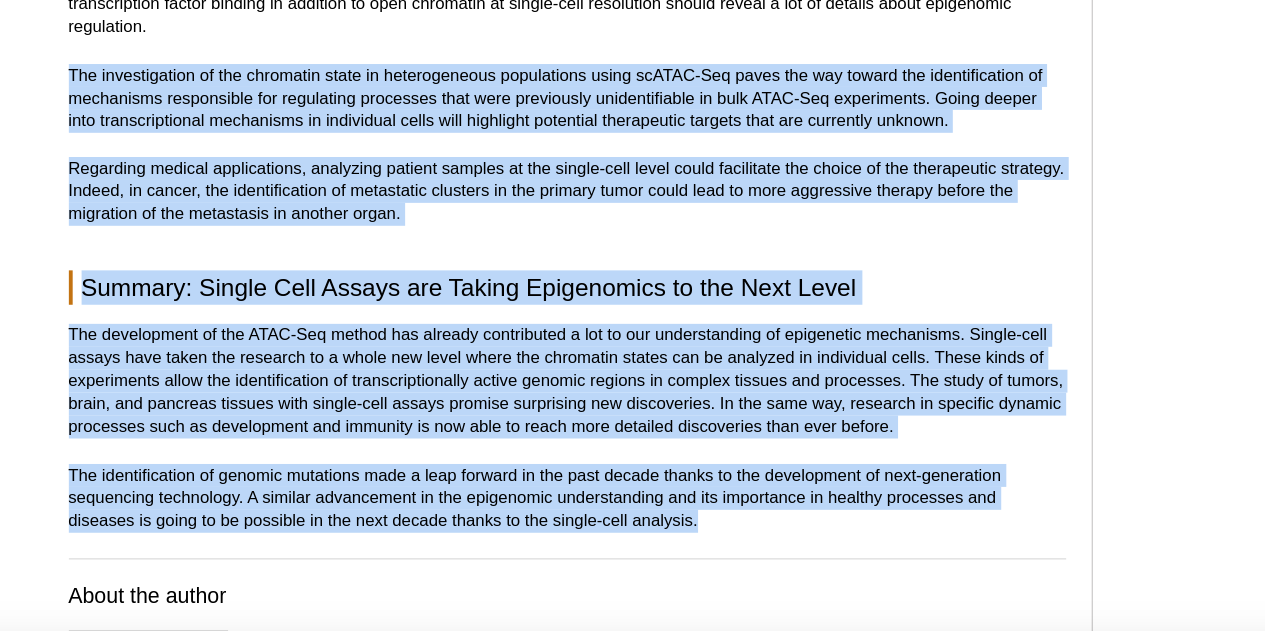 drag, startPoint x: 295, startPoint y: 401, endPoint x: 271, endPoint y: 111, distance: 290.9914 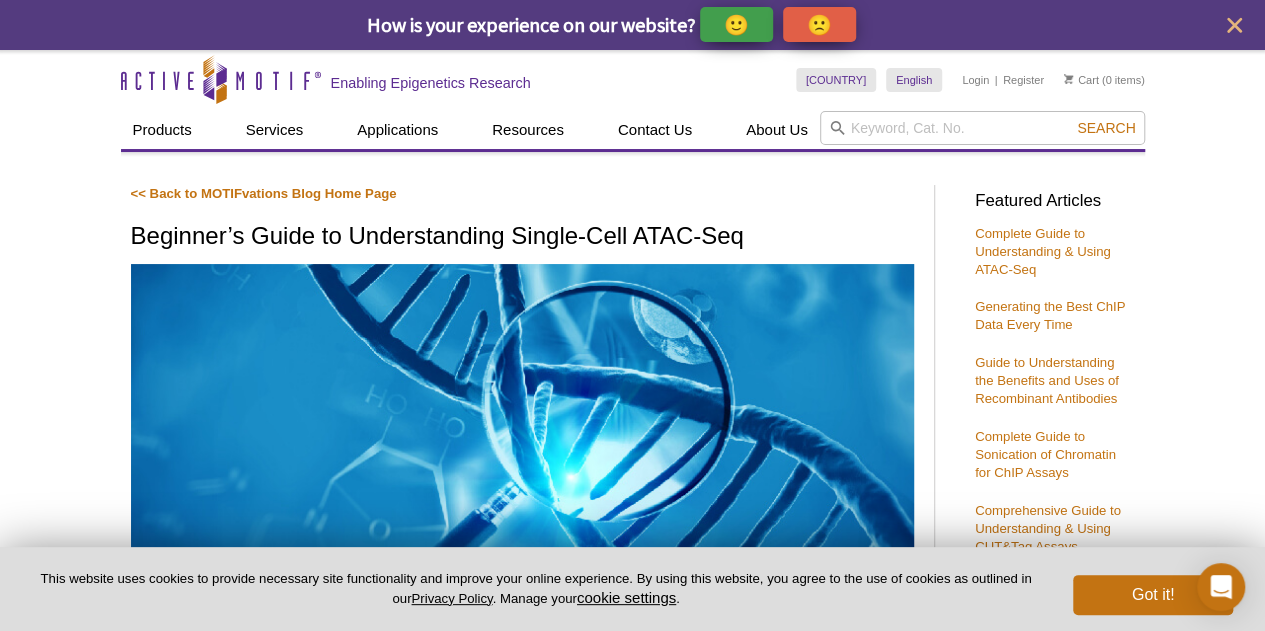 scroll, scrollTop: 1, scrollLeft: 0, axis: vertical 